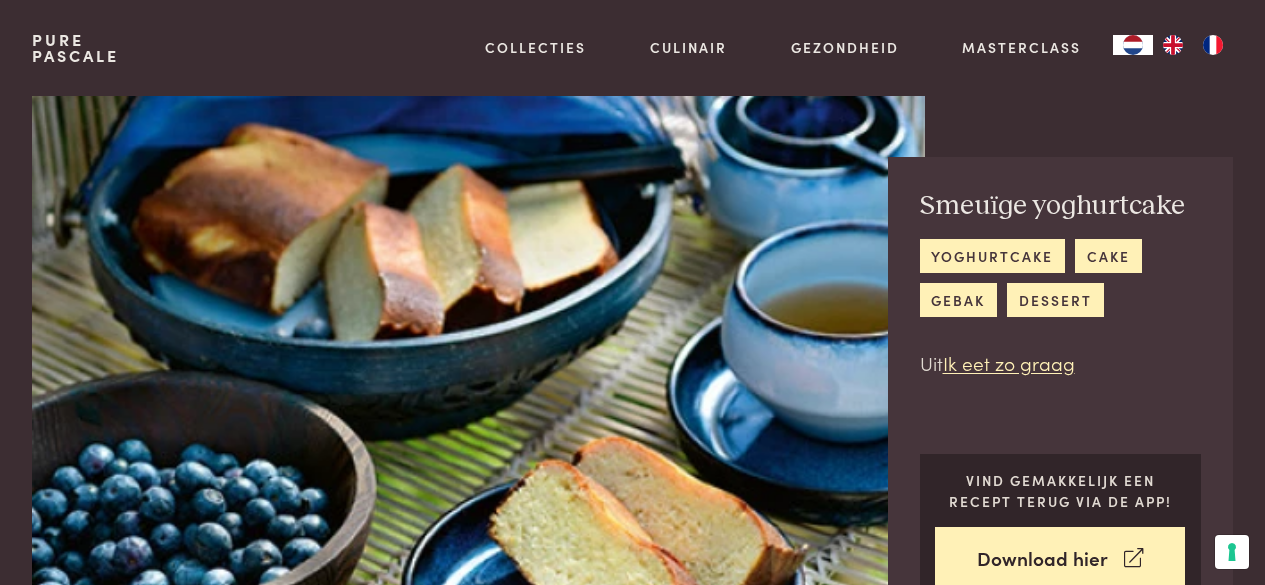 scroll, scrollTop: 0, scrollLeft: 0, axis: both 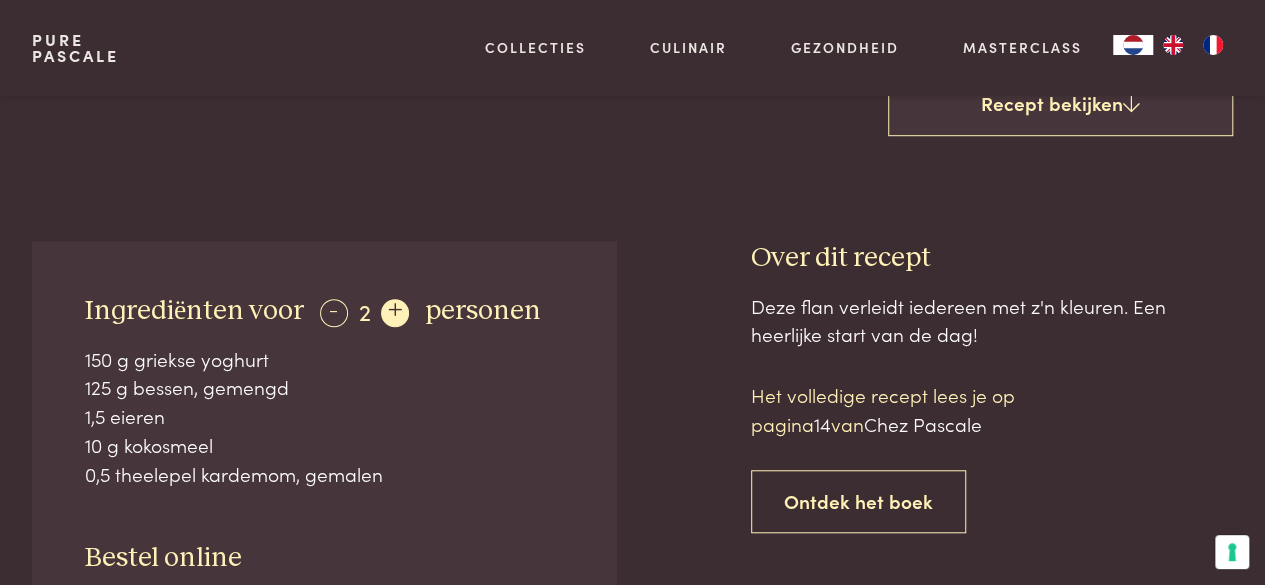 click on "+" at bounding box center (395, 313) 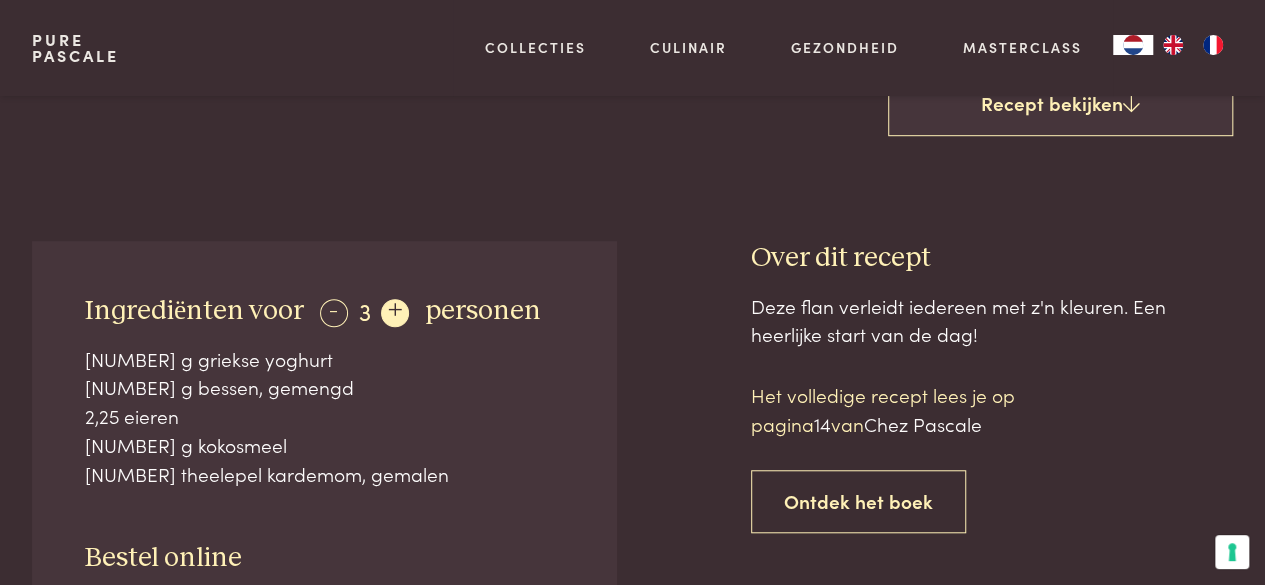 click on "+" at bounding box center (395, 313) 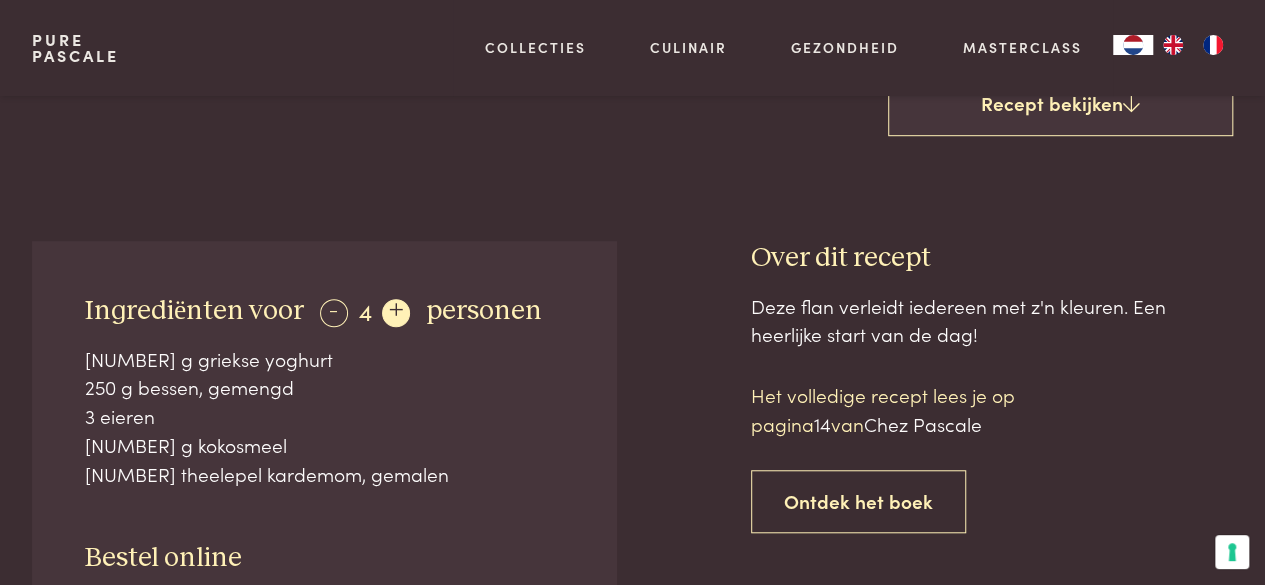 click on "+" at bounding box center (396, 313) 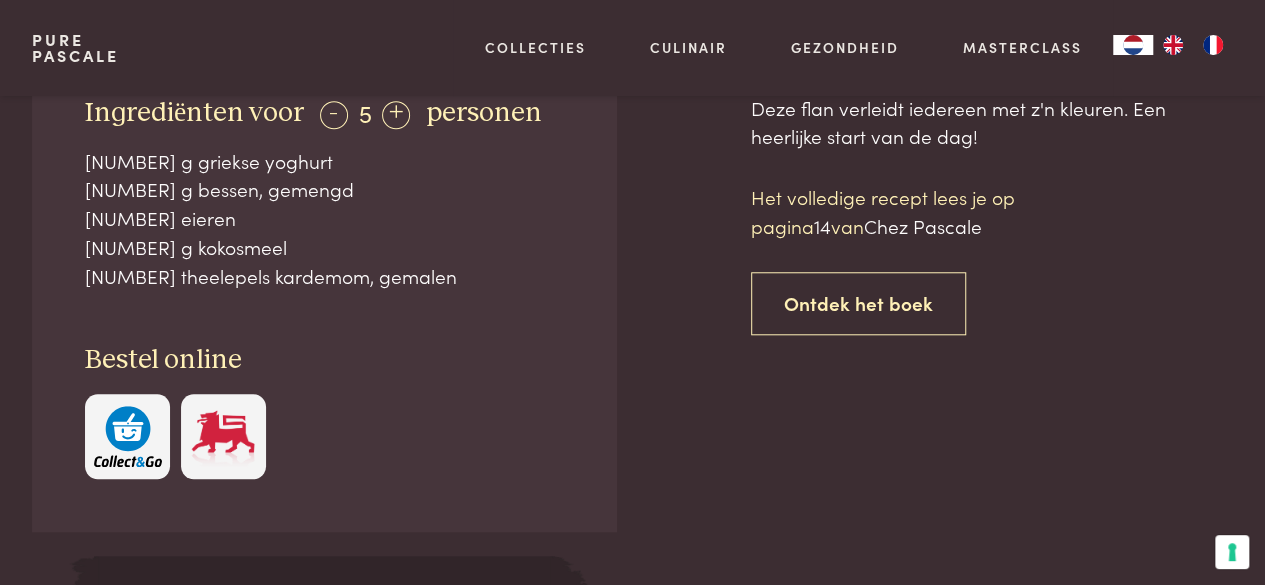 scroll, scrollTop: 800, scrollLeft: 0, axis: vertical 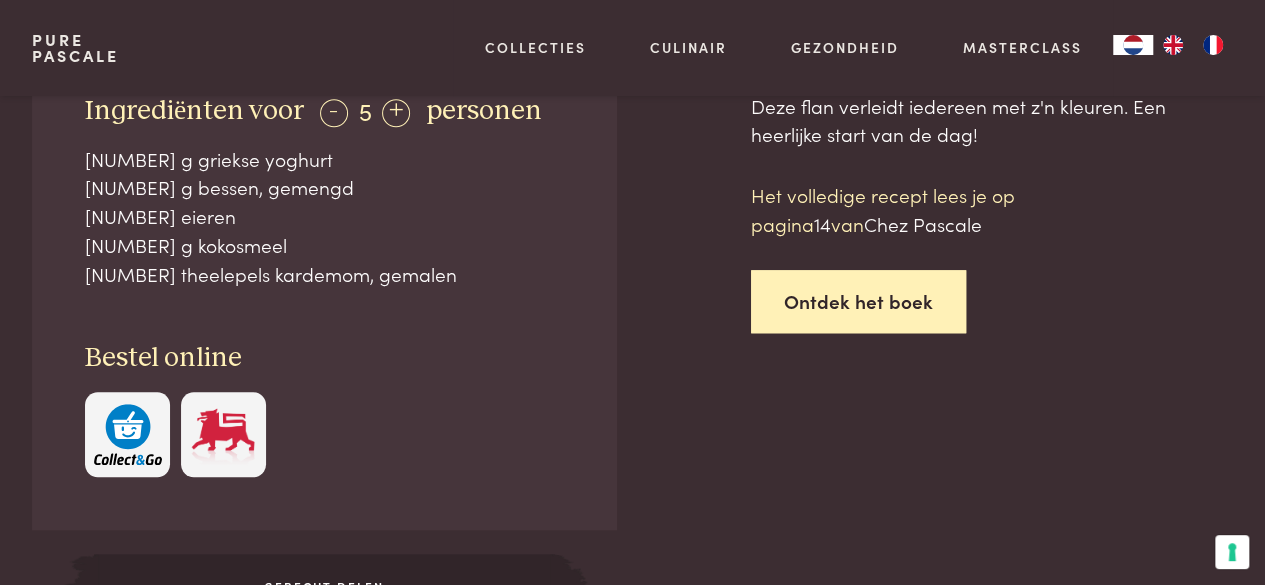 click on "Ontdek het boek" at bounding box center [858, 301] 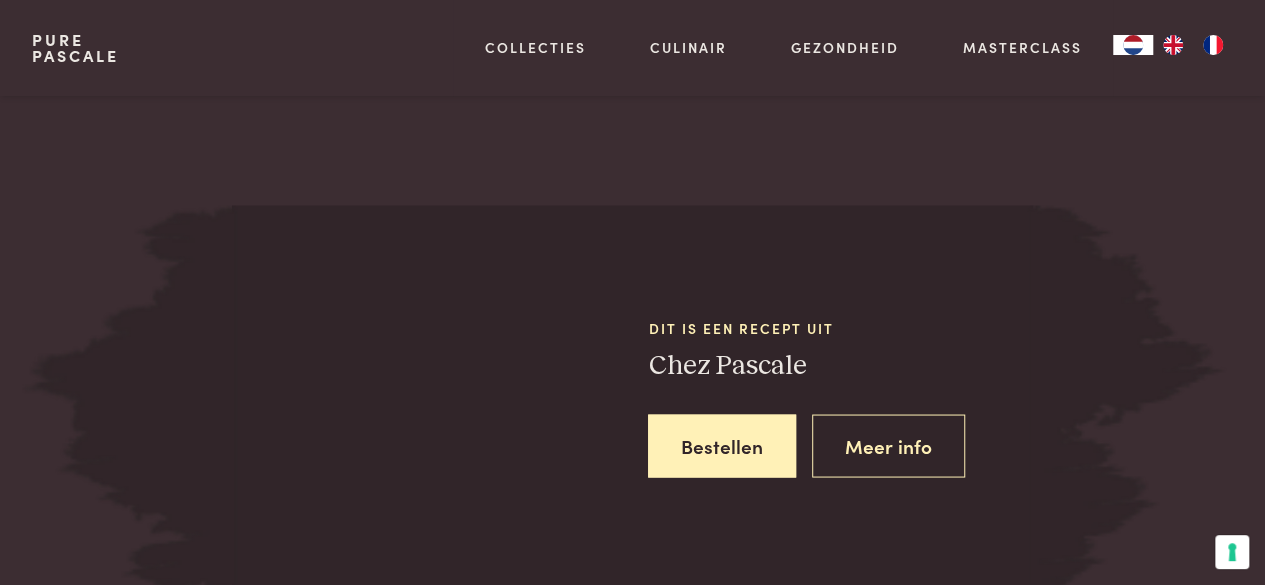 scroll, scrollTop: 1674, scrollLeft: 0, axis: vertical 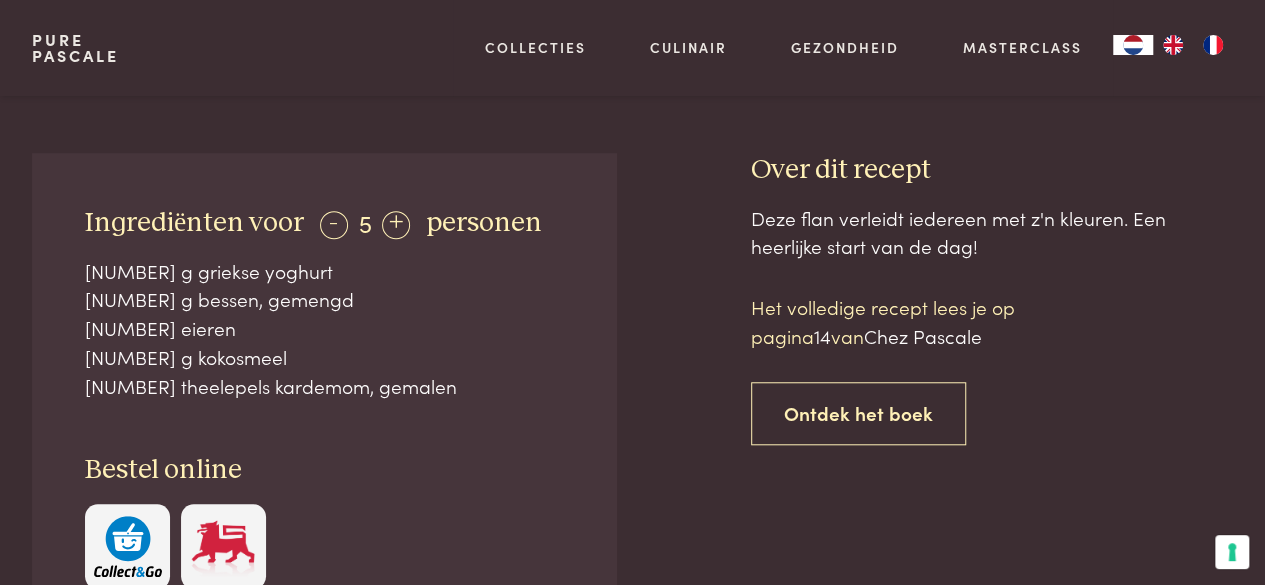 click on "14" at bounding box center [822, 335] 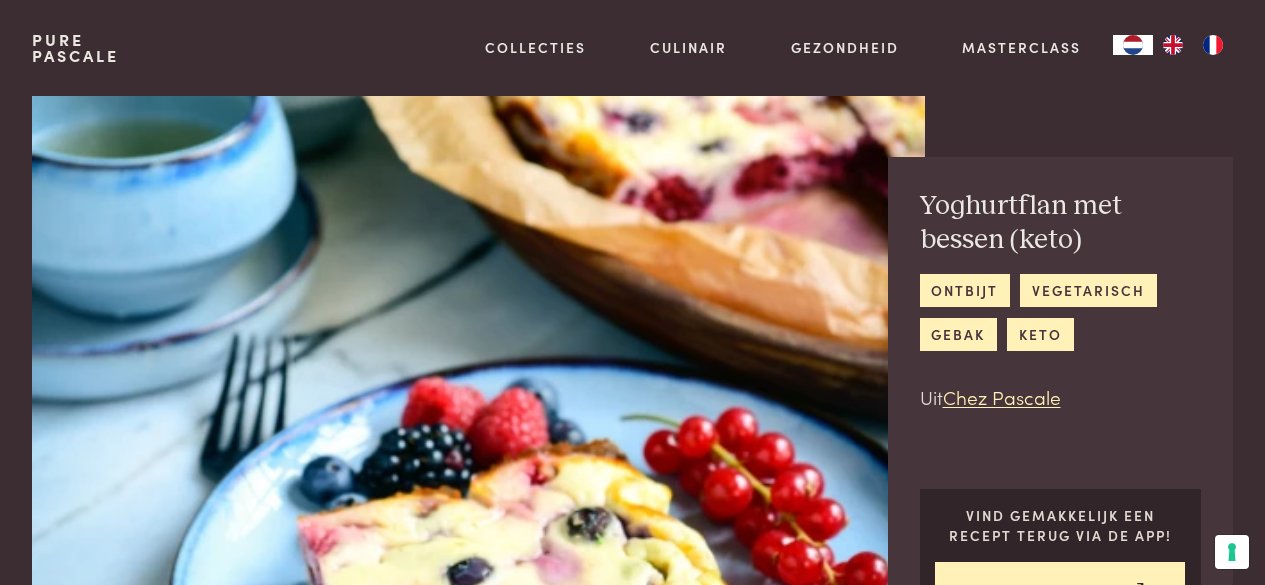 scroll, scrollTop: 0, scrollLeft: 0, axis: both 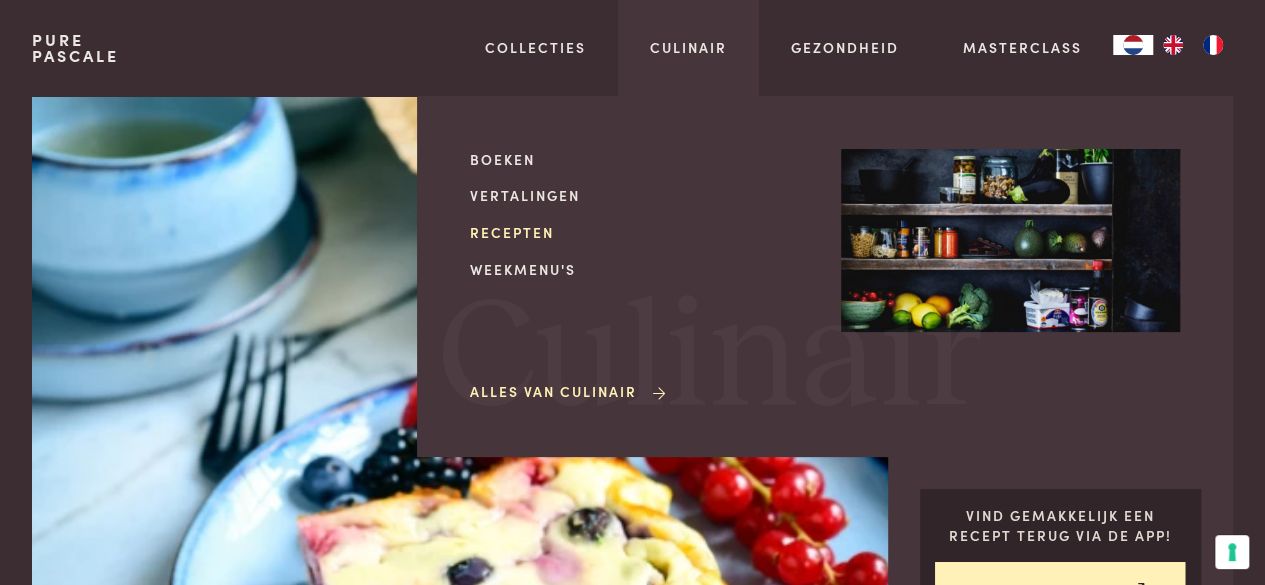 click on "Recepten" at bounding box center (639, 232) 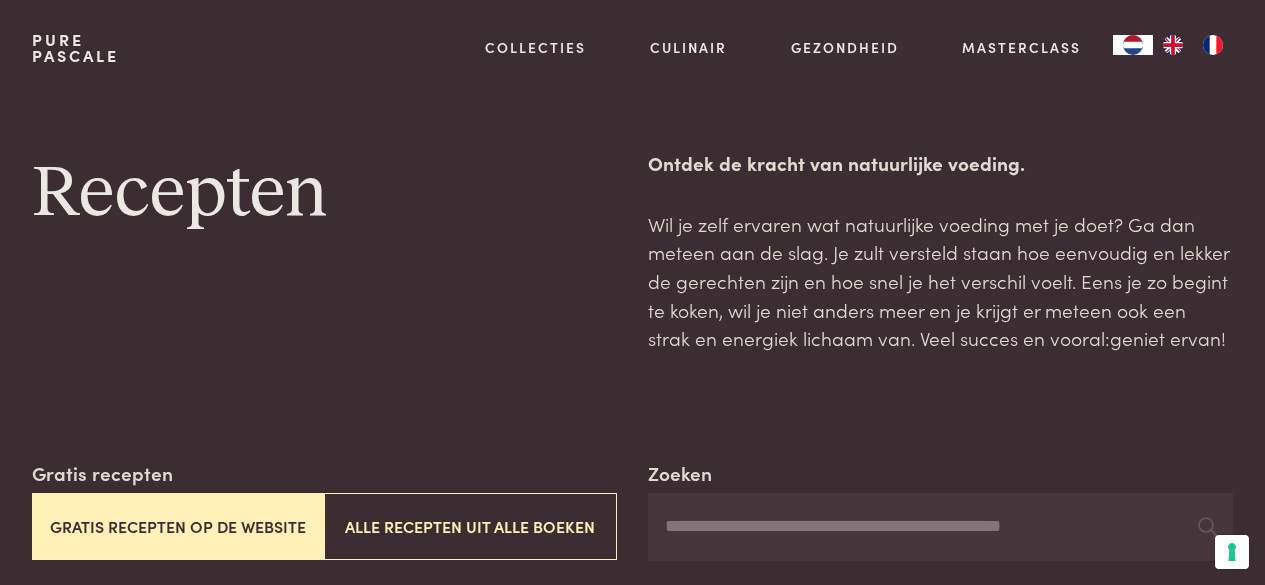 scroll, scrollTop: 0, scrollLeft: 0, axis: both 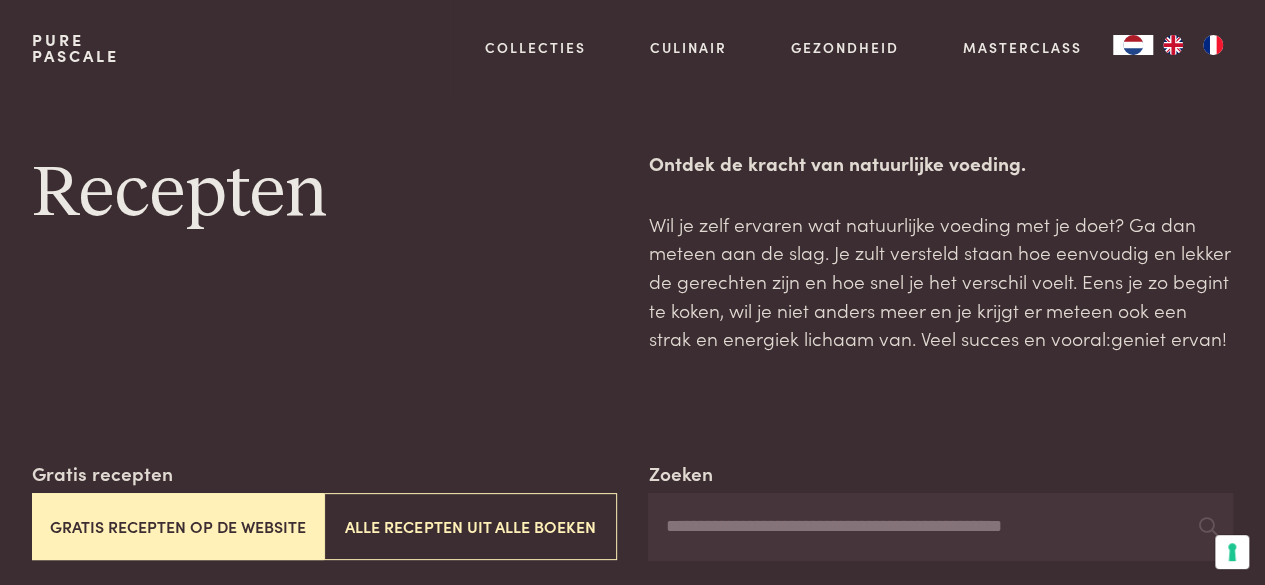 click on "Zoeken" at bounding box center [940, 527] 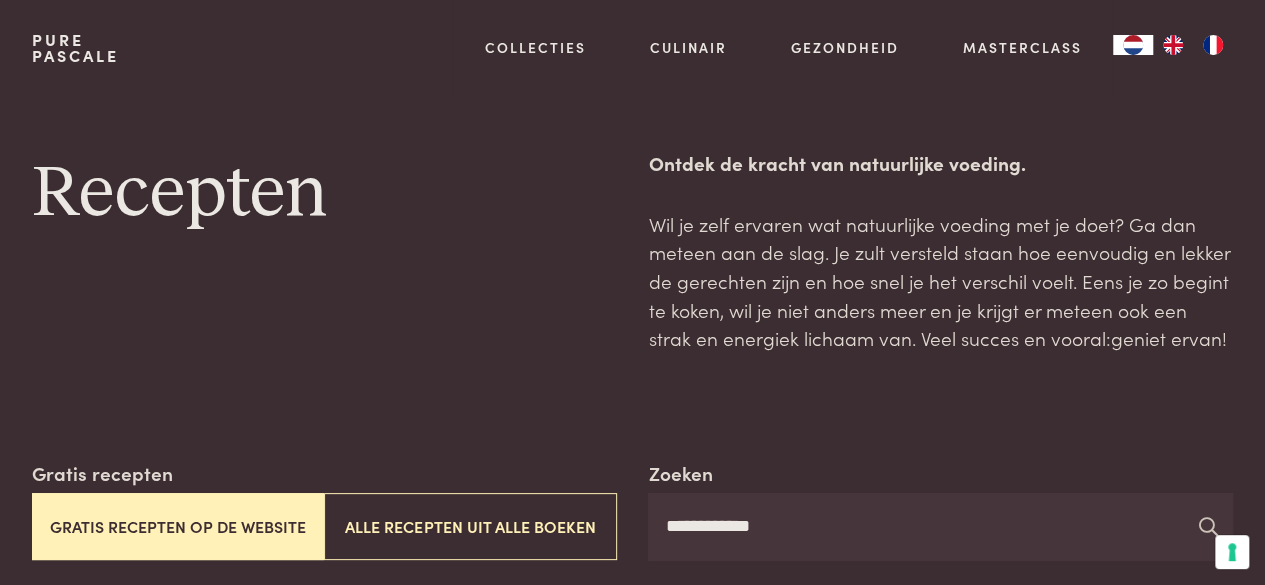 click at bounding box center [1207, 526] 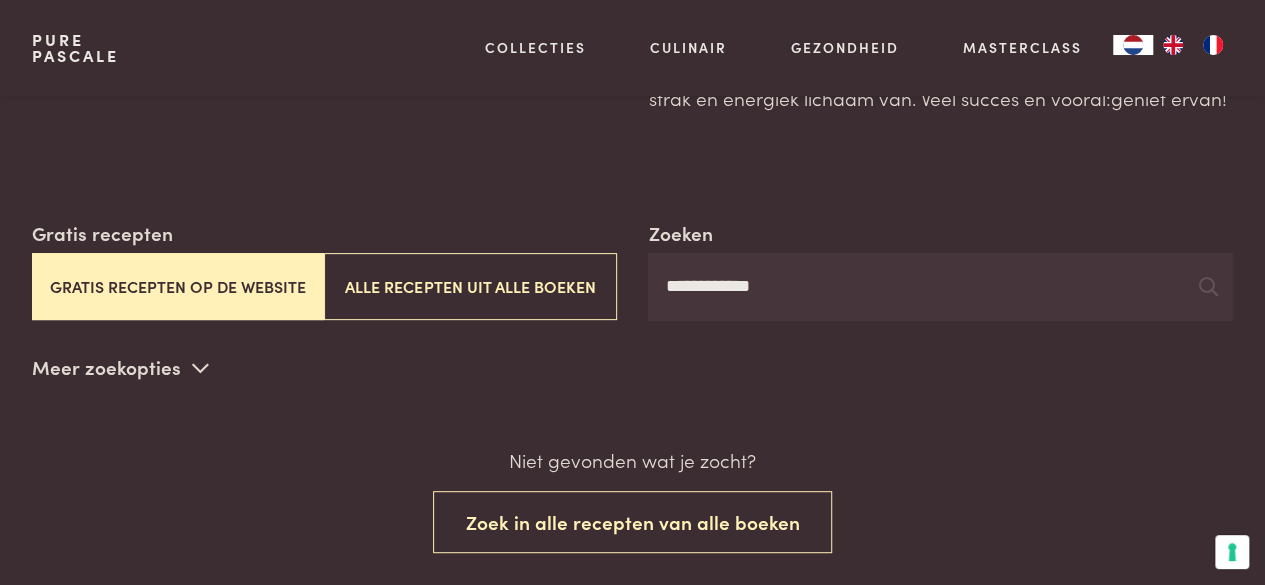 scroll, scrollTop: 280, scrollLeft: 0, axis: vertical 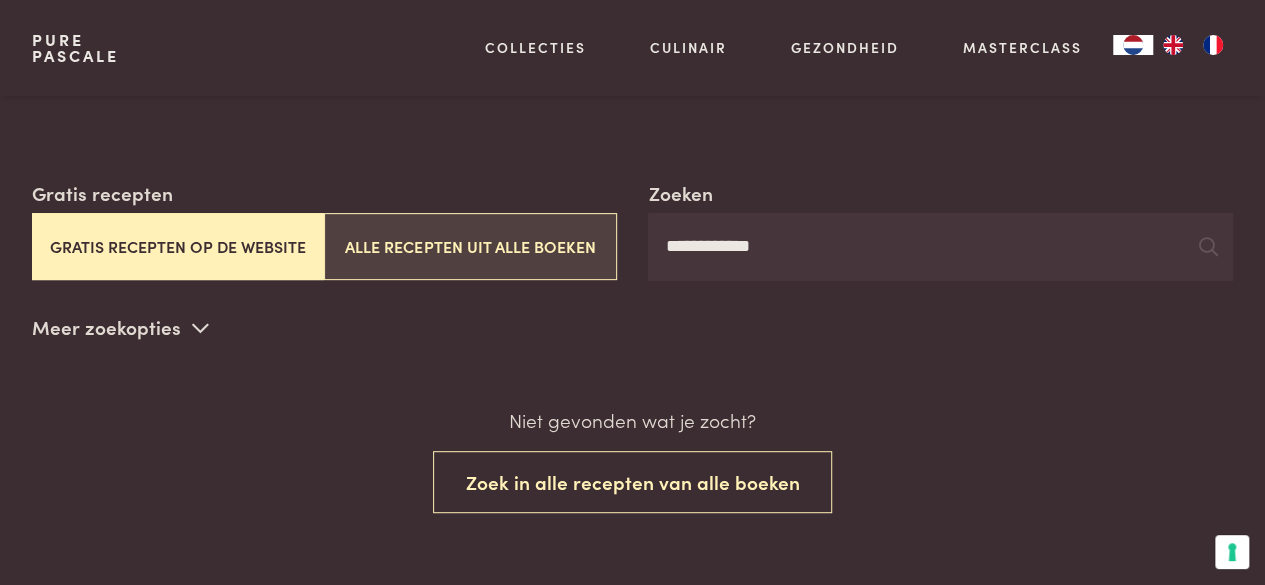 click on "Alle recepten uit alle boeken" at bounding box center [470, 246] 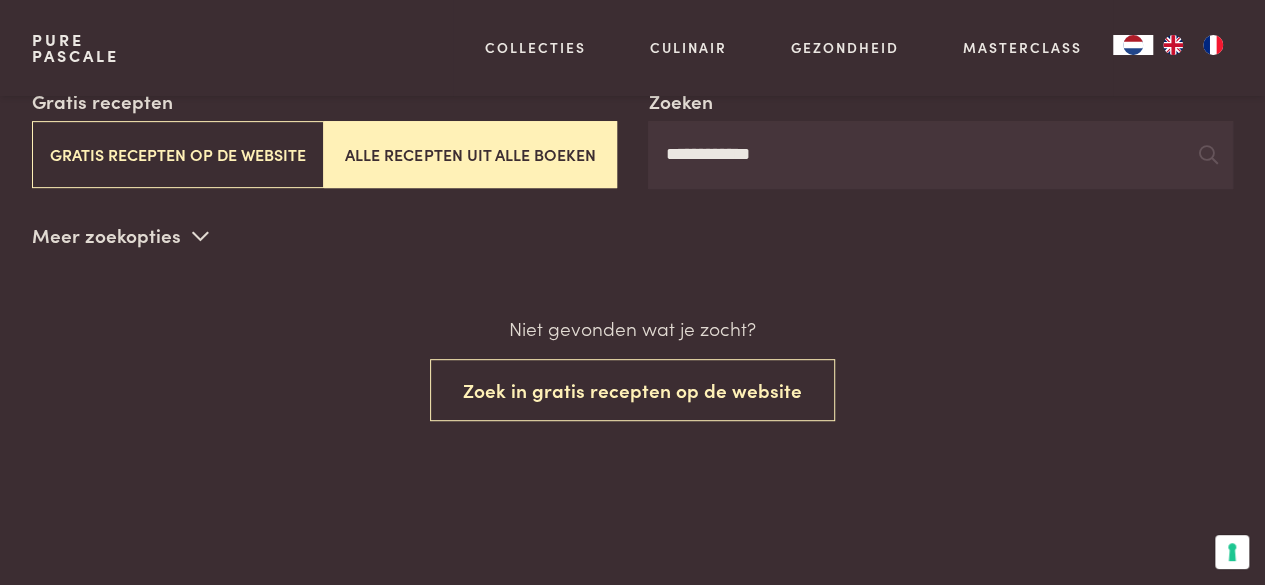 scroll, scrollTop: 373, scrollLeft: 0, axis: vertical 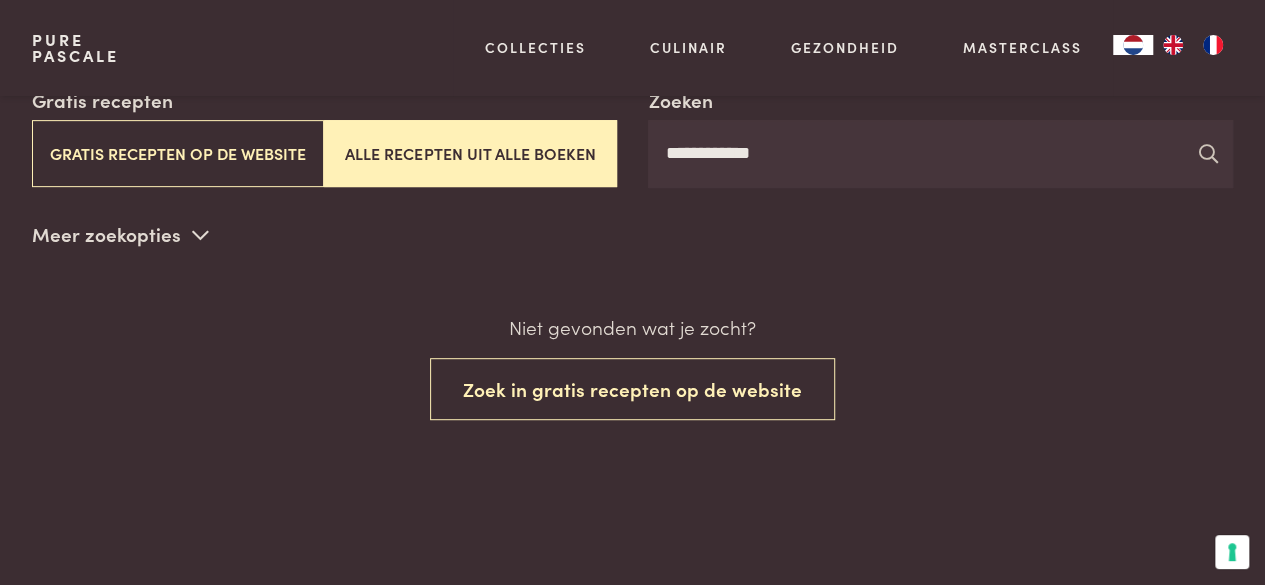 click at bounding box center [1207, 153] 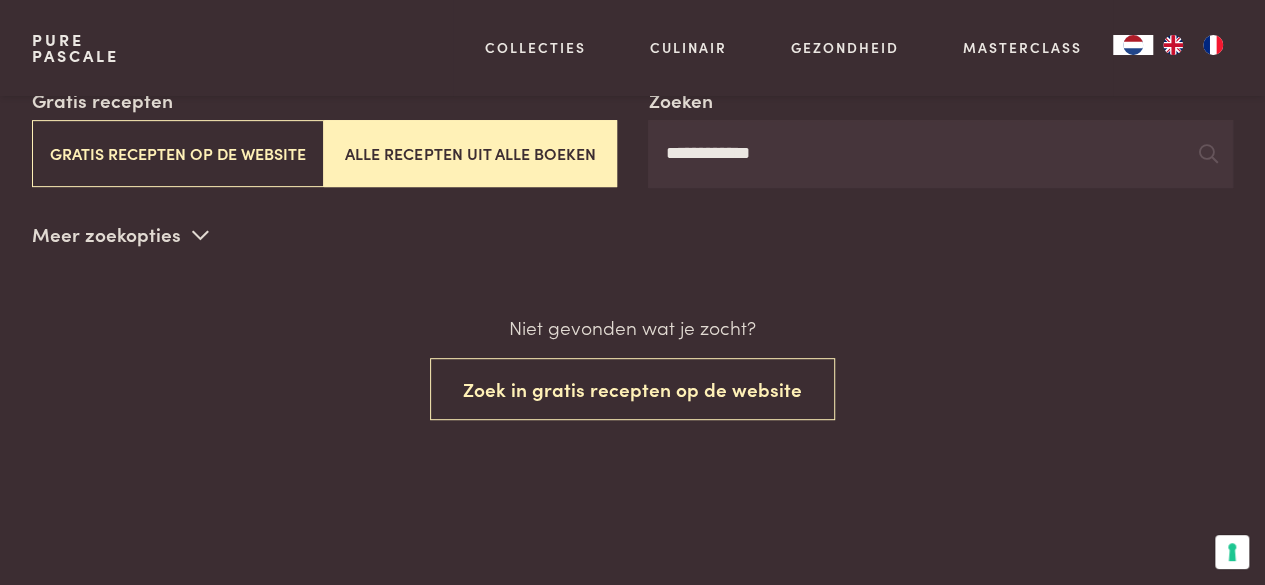 click on "**********" at bounding box center (940, 154) 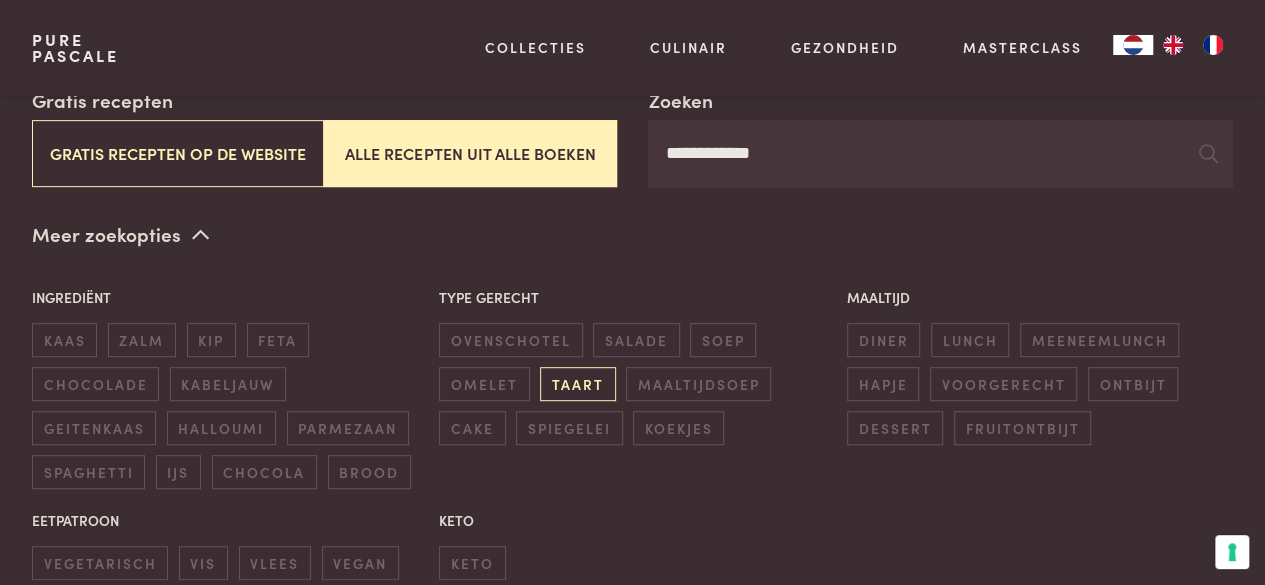 click on "taart" at bounding box center (577, 383) 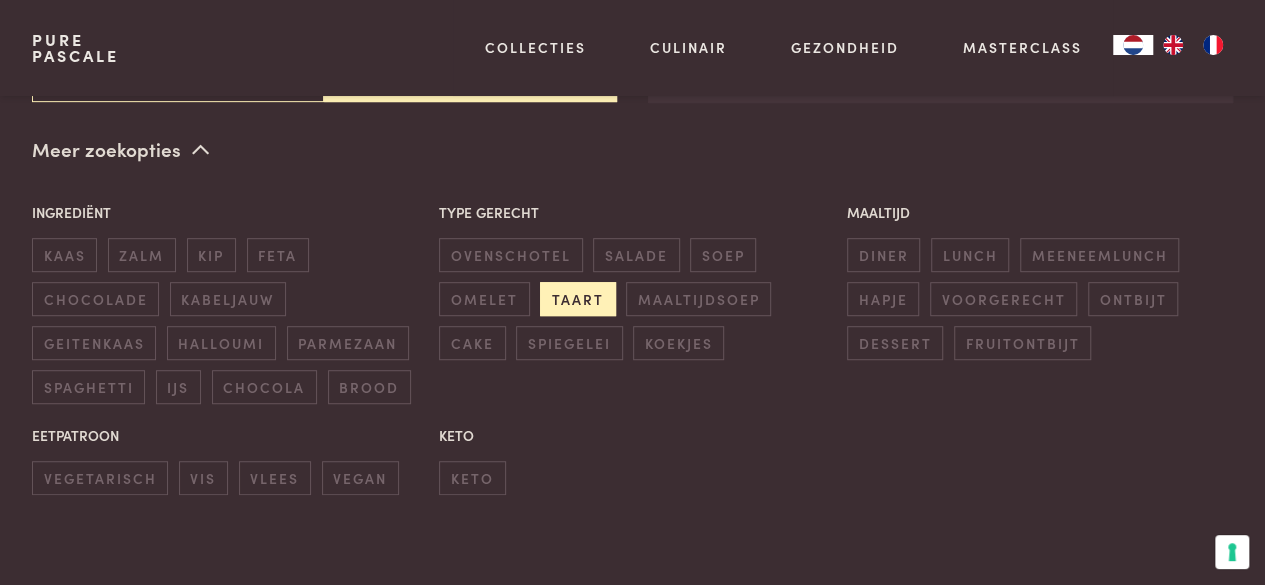 scroll, scrollTop: 459, scrollLeft: 0, axis: vertical 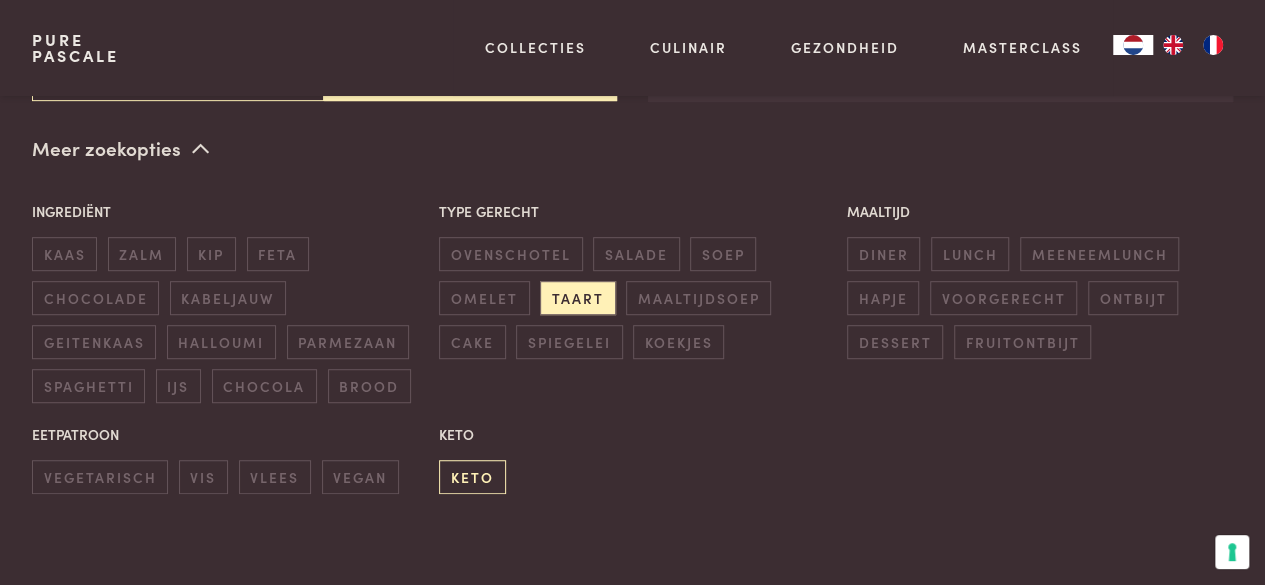 click on "keto" at bounding box center (472, 476) 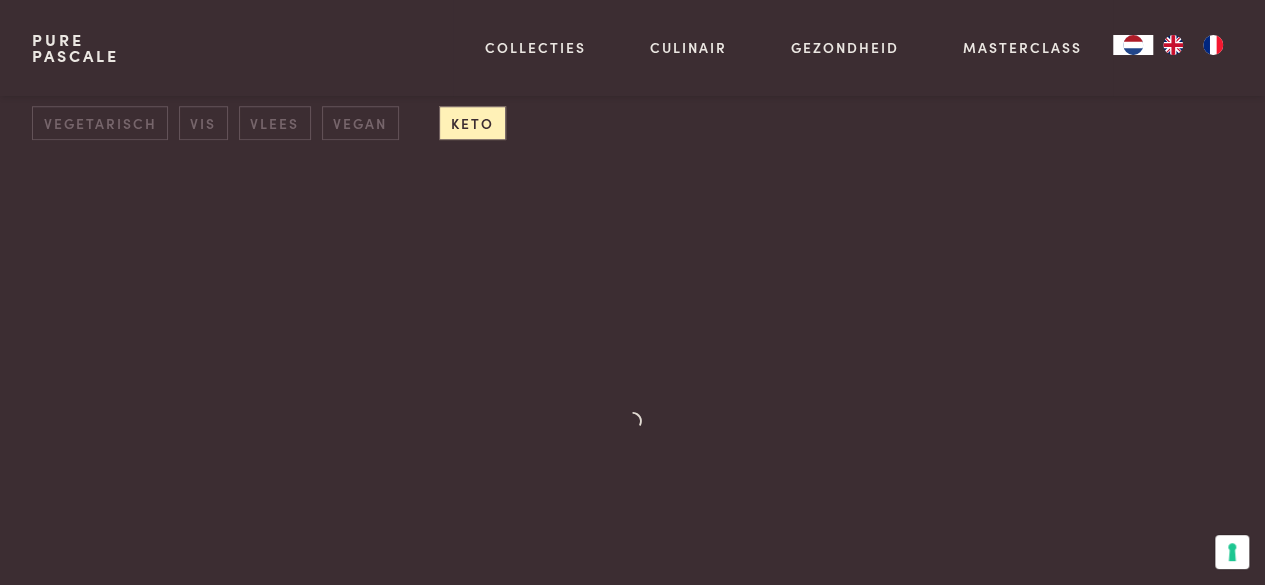 scroll, scrollTop: 819, scrollLeft: 0, axis: vertical 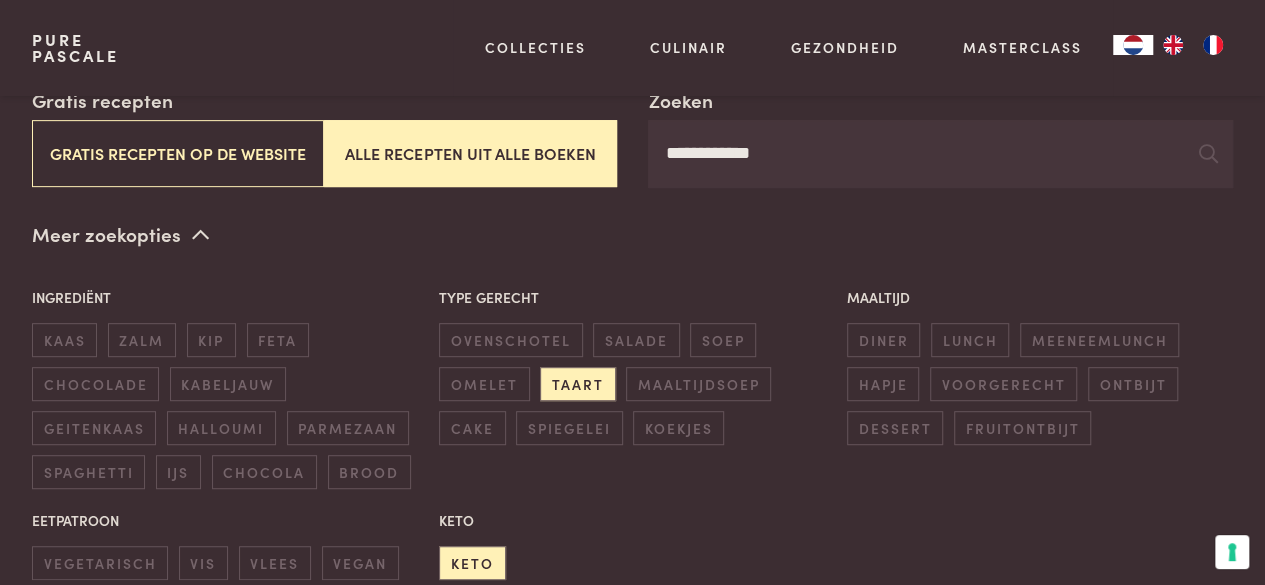 click on "**********" at bounding box center [940, 154] 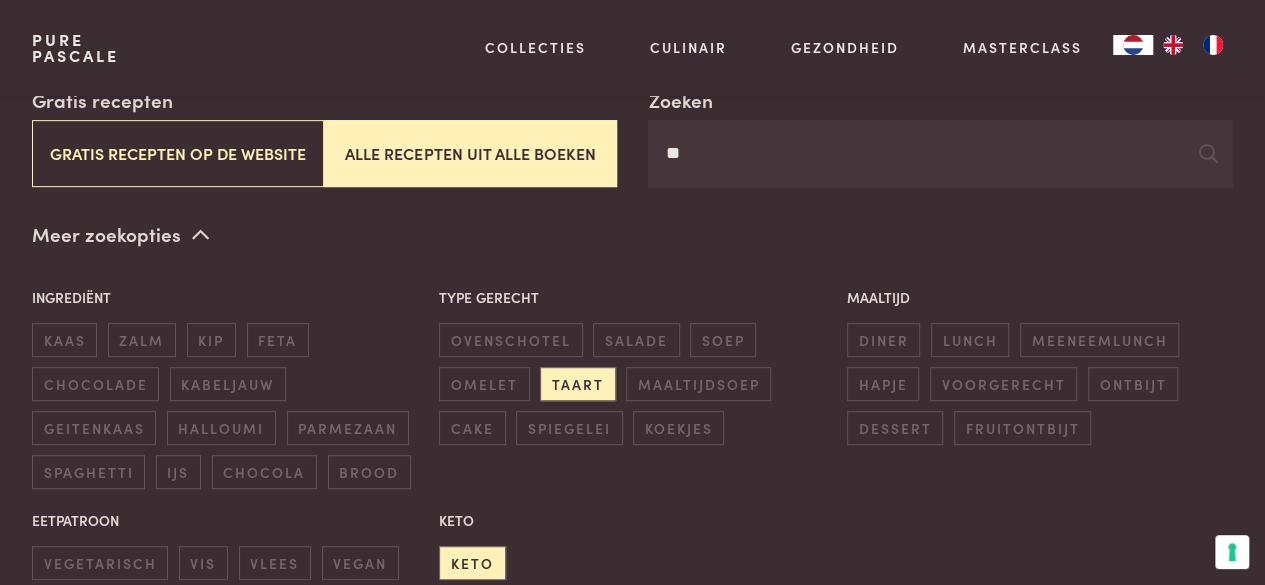 type on "*" 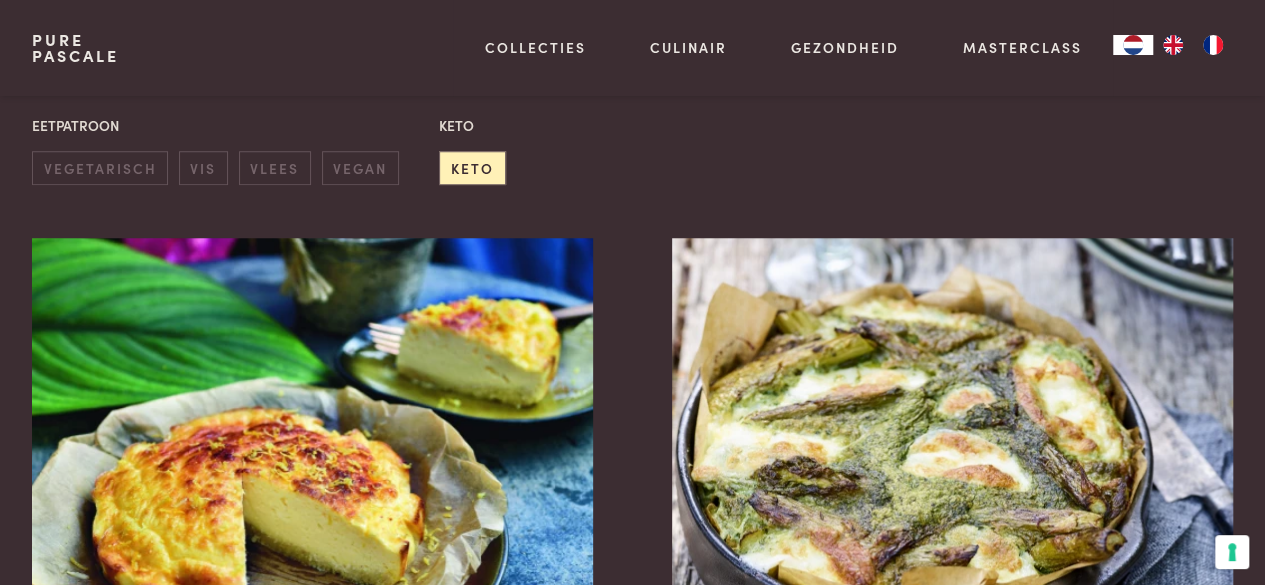 scroll, scrollTop: 773, scrollLeft: 0, axis: vertical 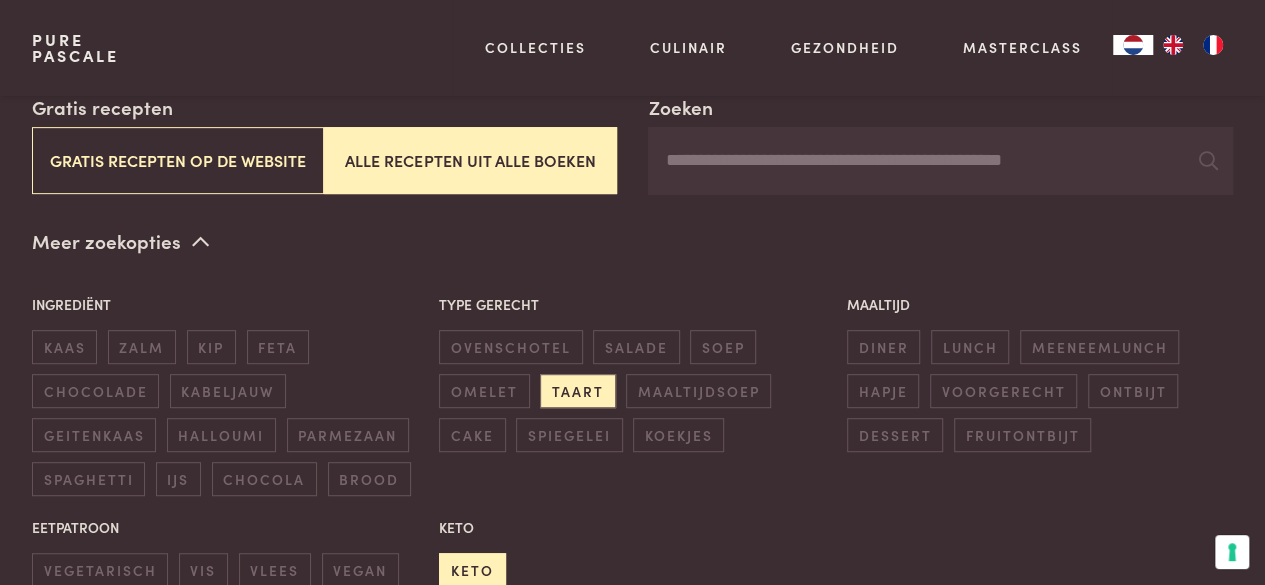 type 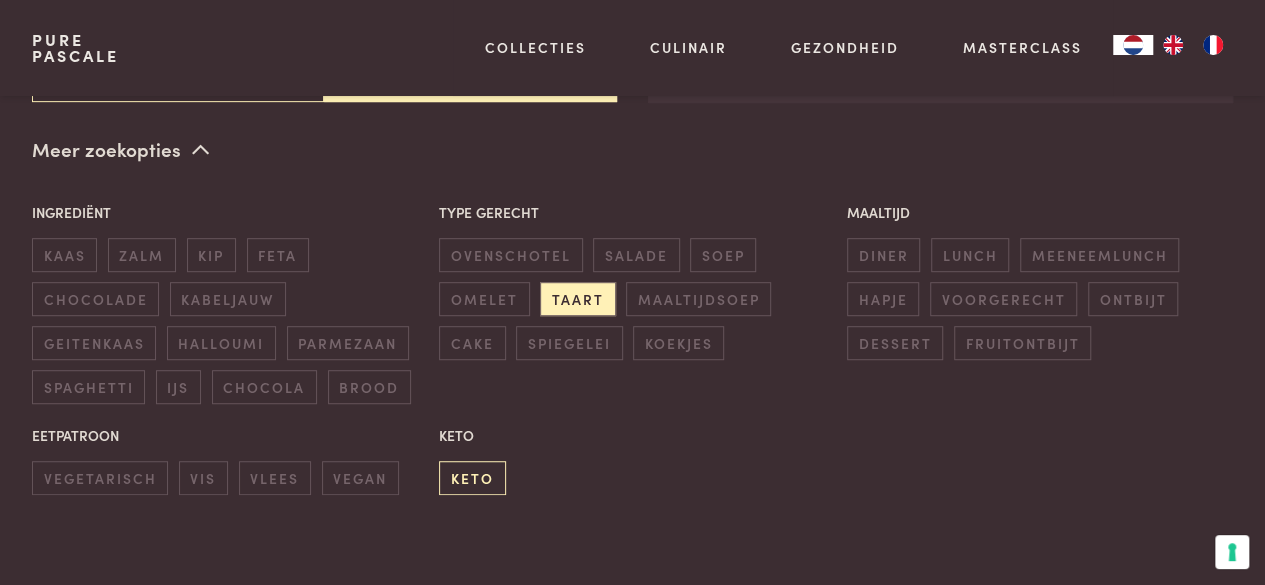 scroll, scrollTop: 459, scrollLeft: 0, axis: vertical 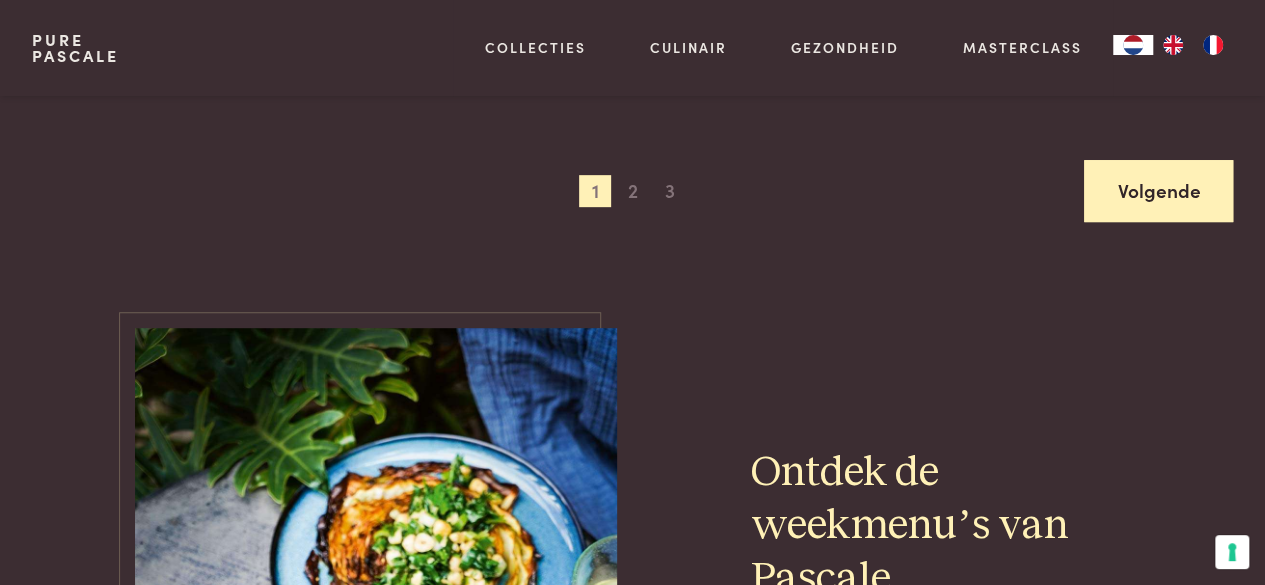 click on "Volgende" at bounding box center (1158, 191) 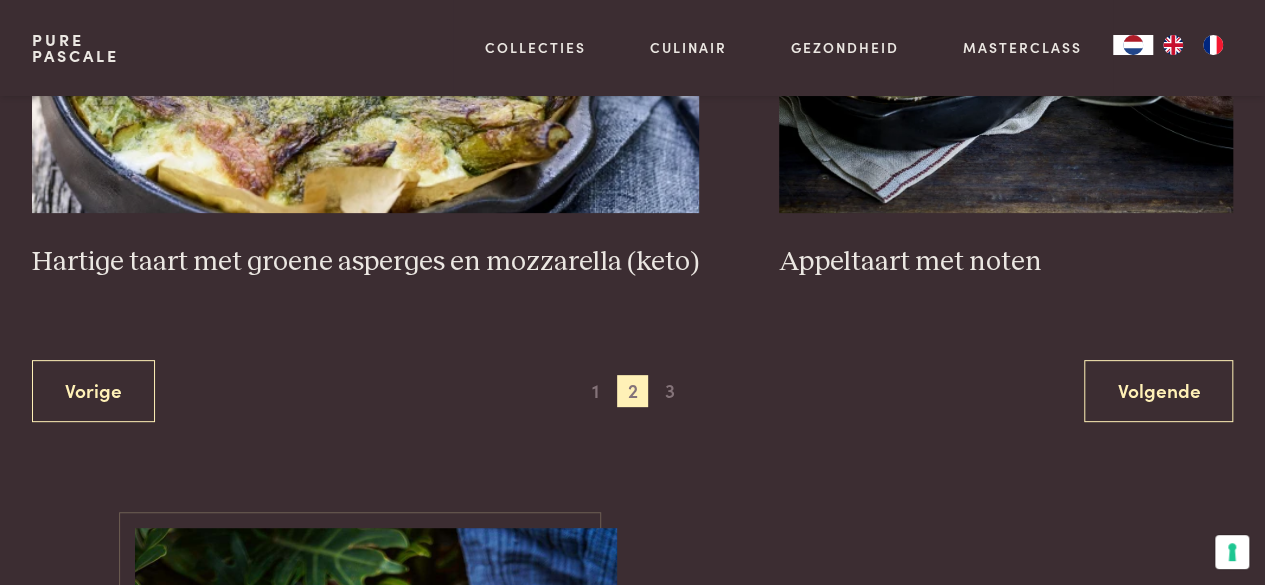 scroll, scrollTop: 4058, scrollLeft: 0, axis: vertical 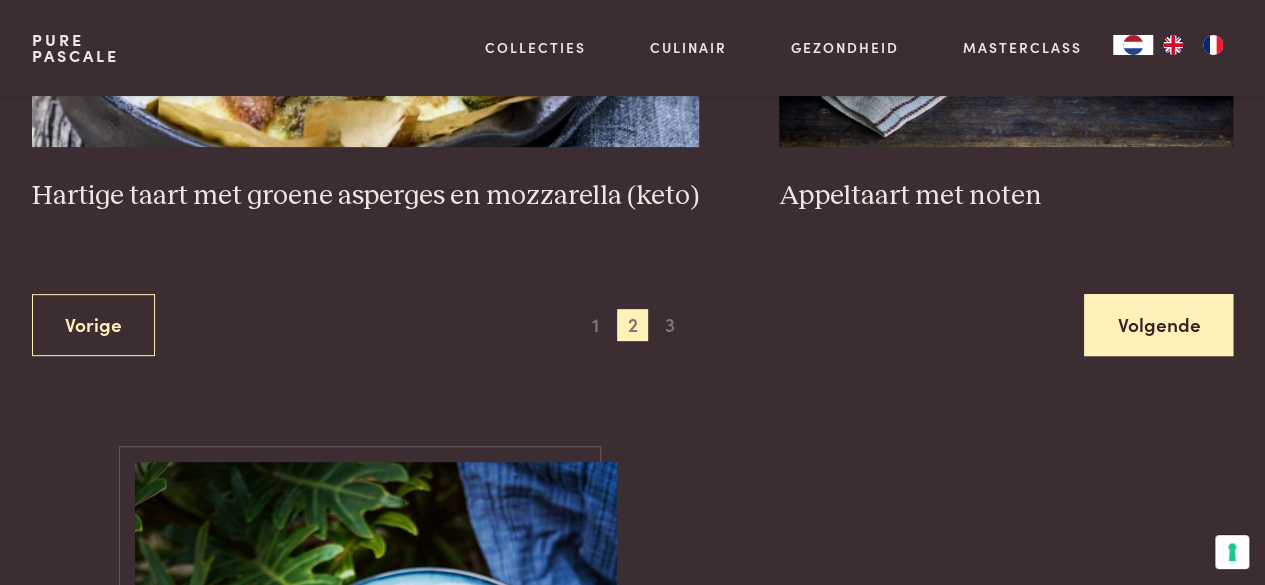 click on "Volgende" at bounding box center [1158, 325] 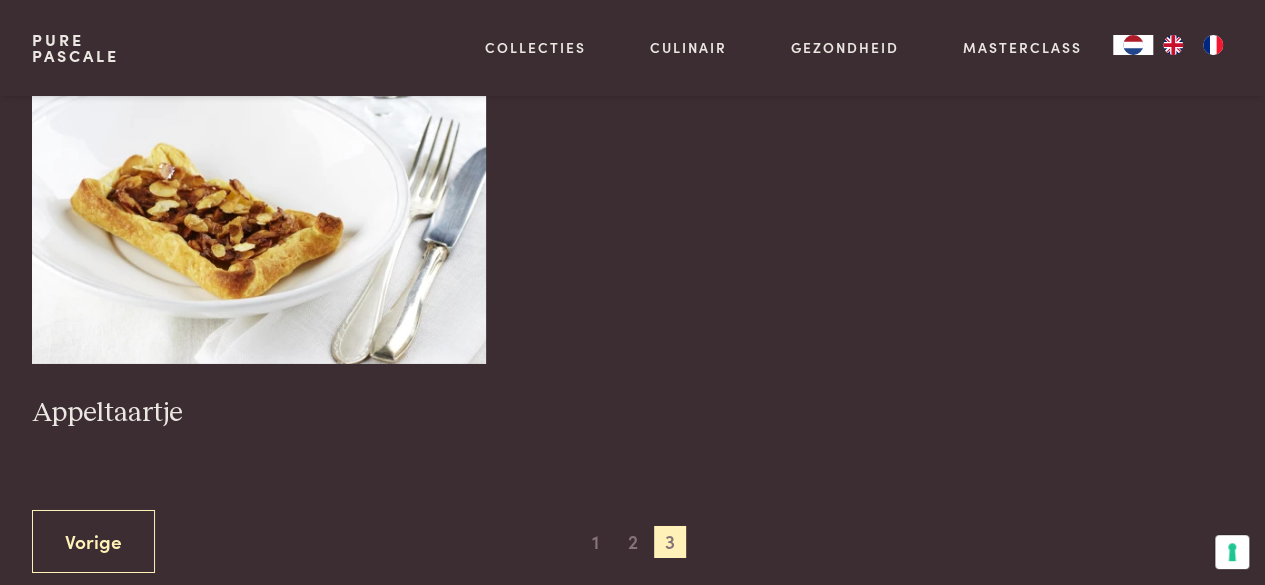 scroll, scrollTop: 3245, scrollLeft: 0, axis: vertical 